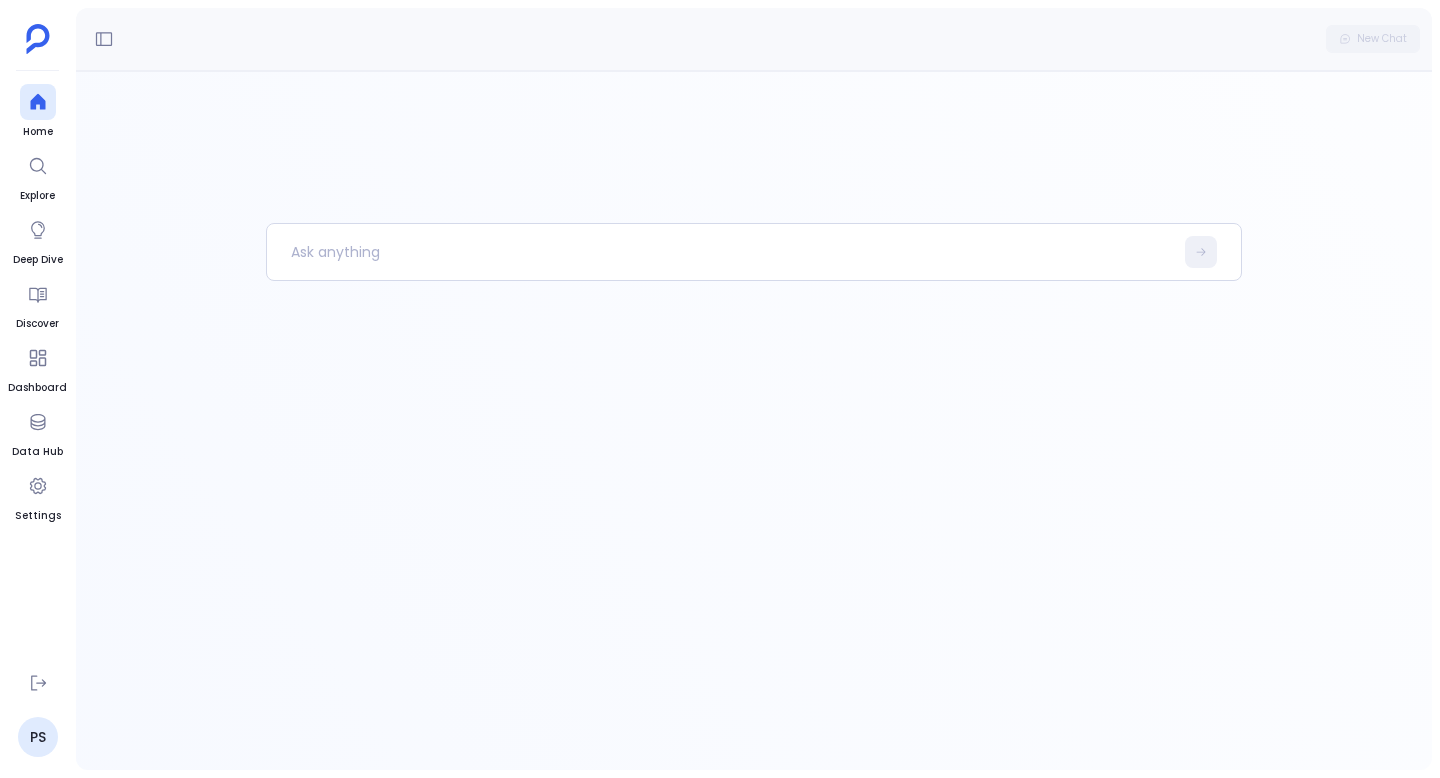 scroll, scrollTop: 0, scrollLeft: 0, axis: both 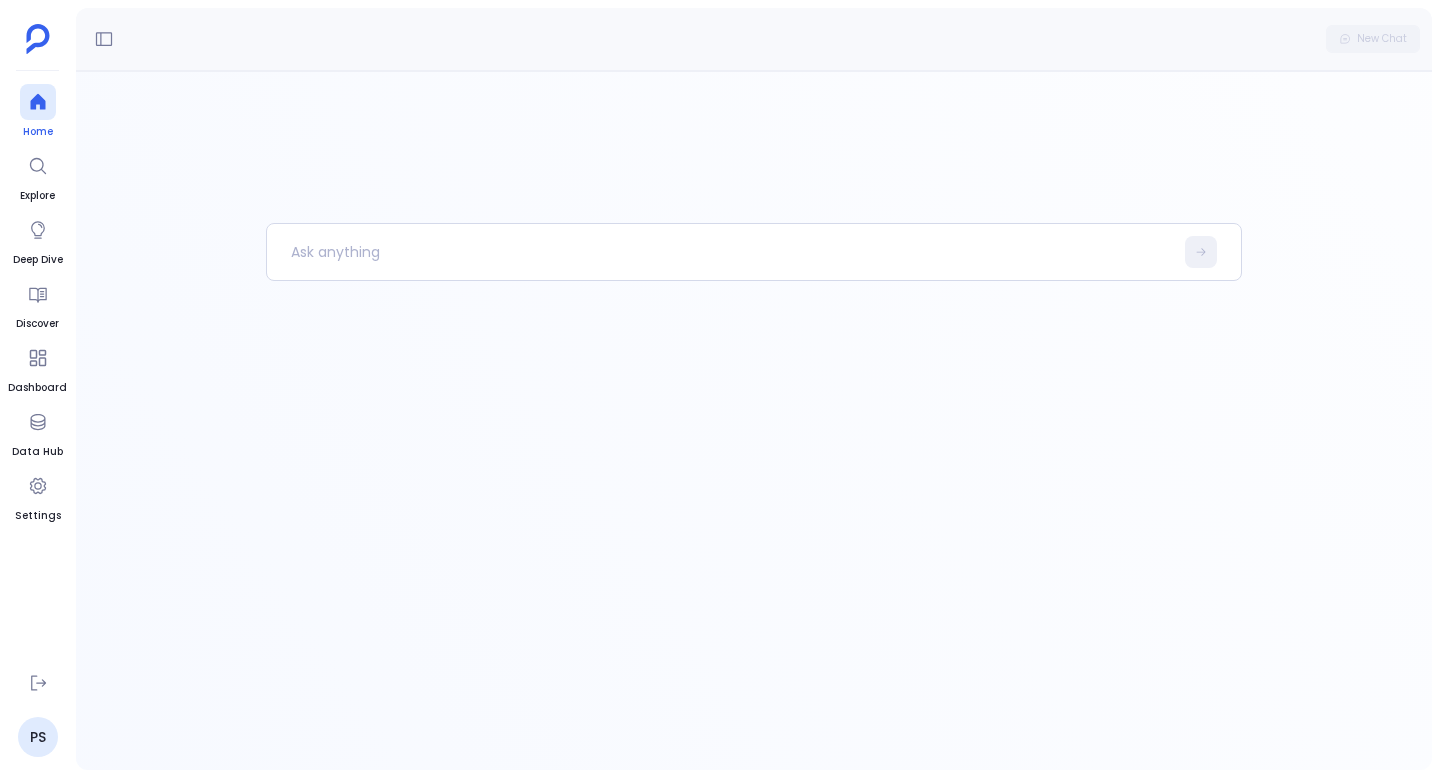 click at bounding box center (37, 102) 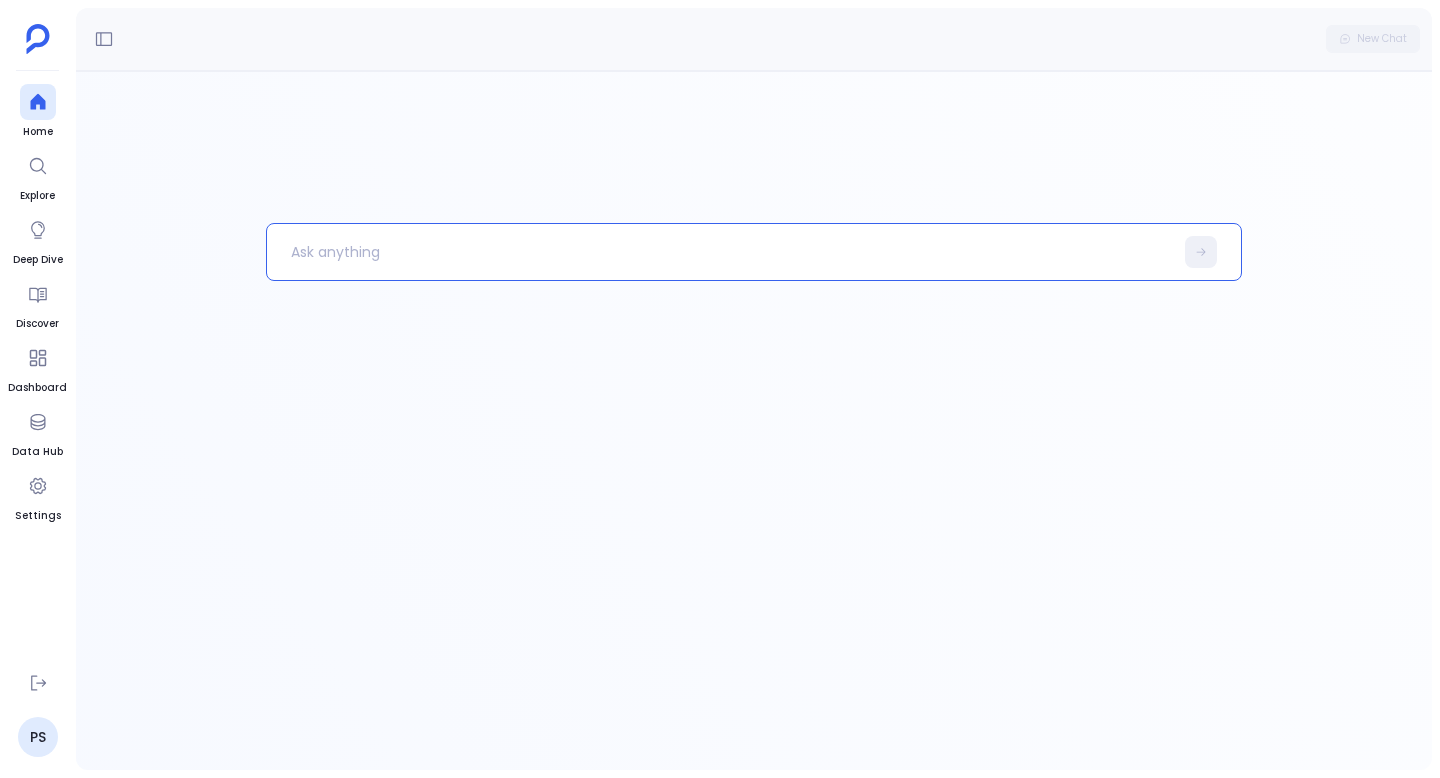 click at bounding box center (720, 252) 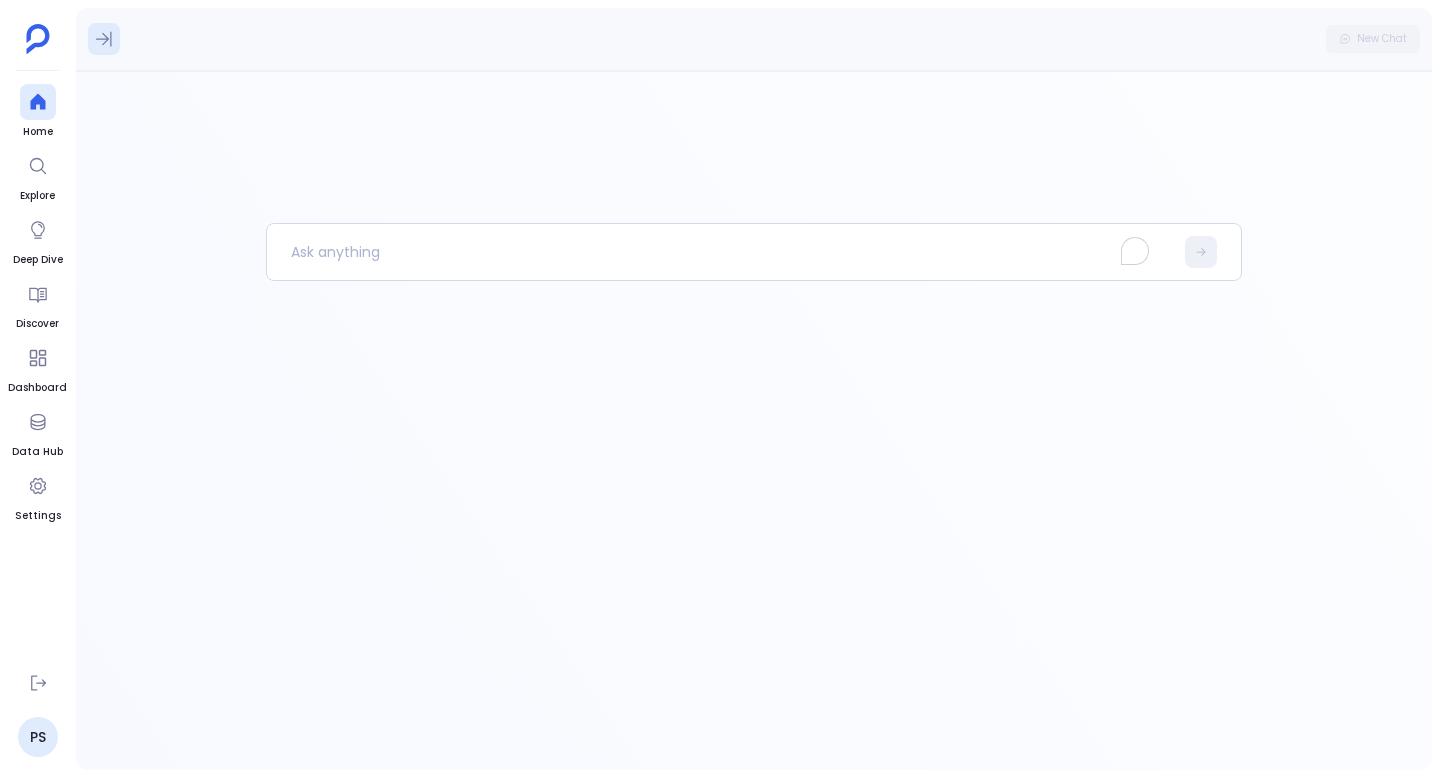 click at bounding box center [104, 39] 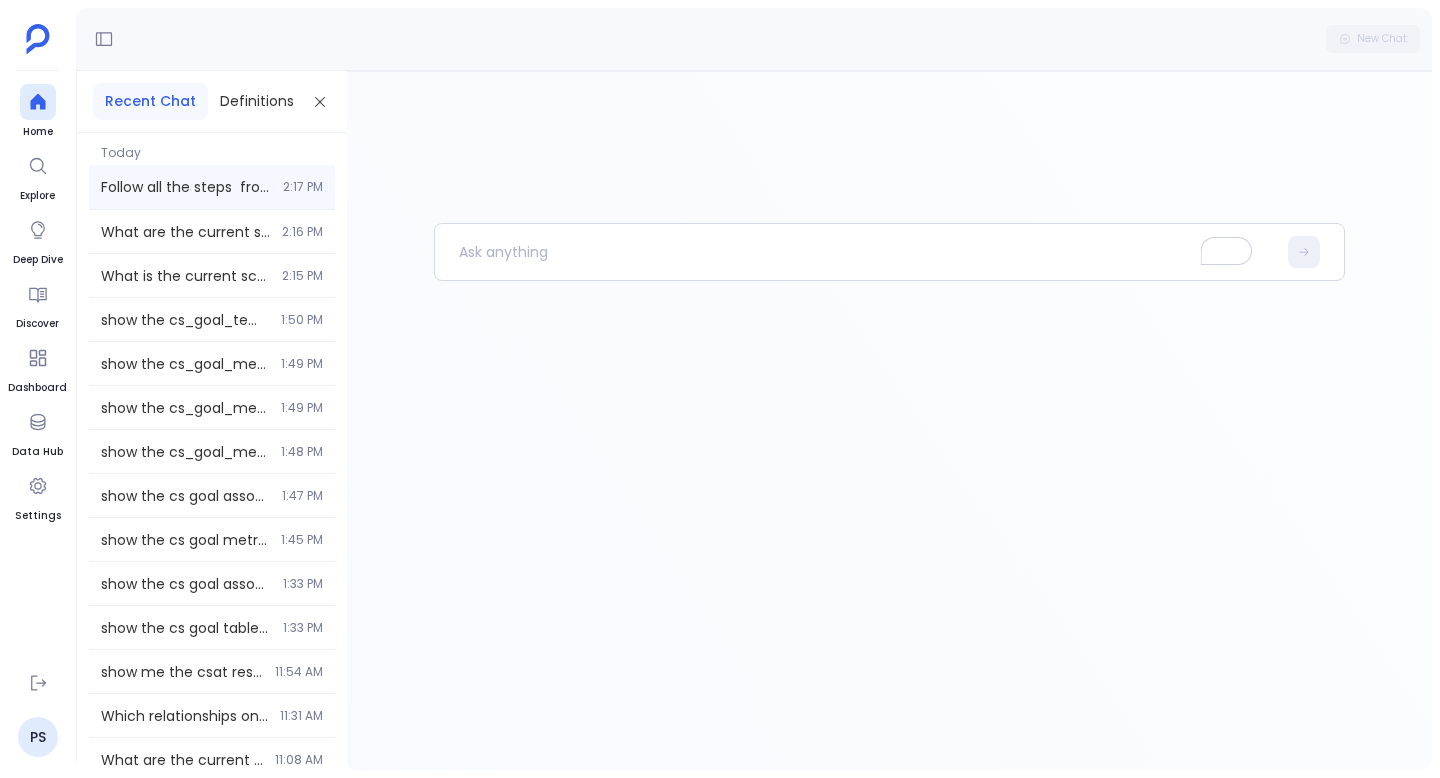 click on "Follow all the steps  from "aman_jha_scorecard" in detailed instruction from the starting without considering the measure table" at bounding box center [186, 187] 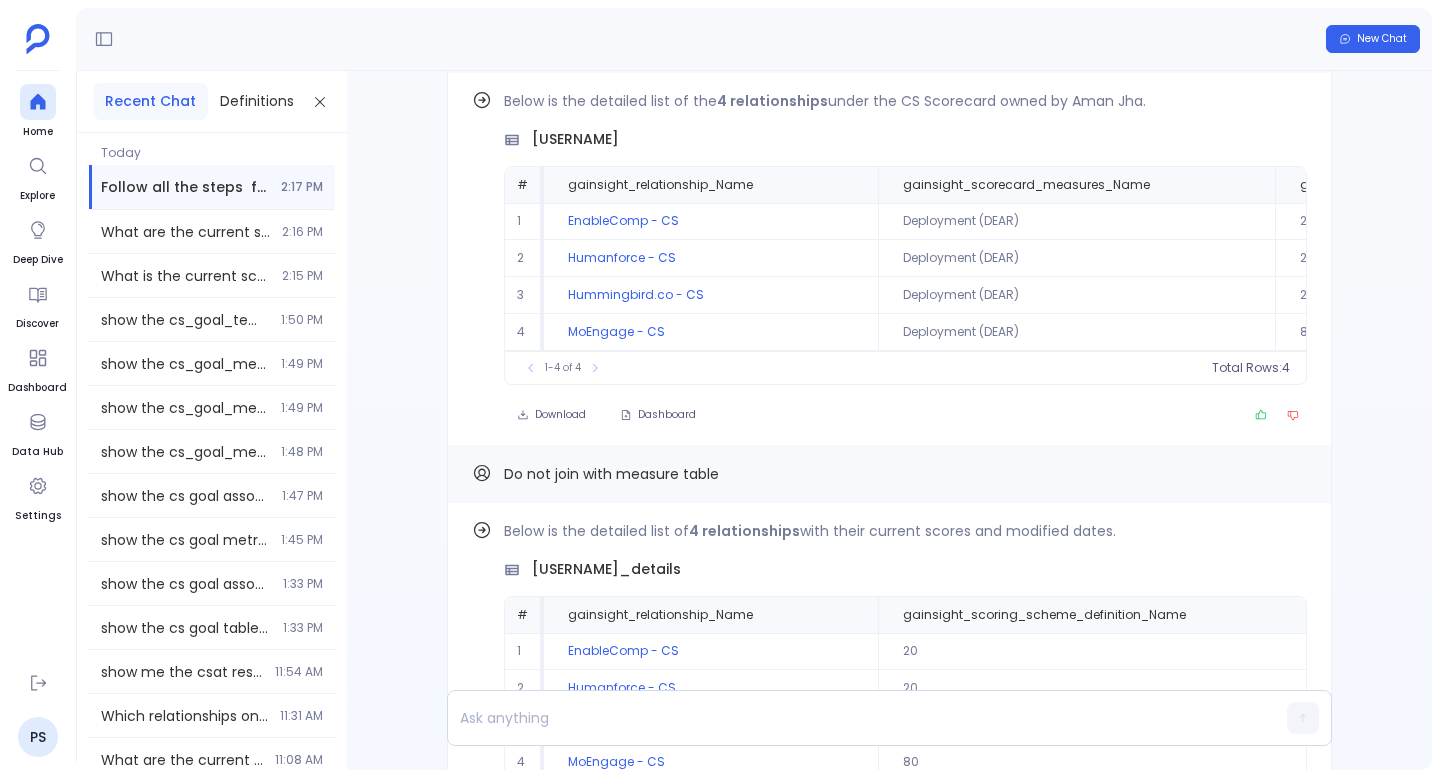 scroll, scrollTop: -762, scrollLeft: 0, axis: vertical 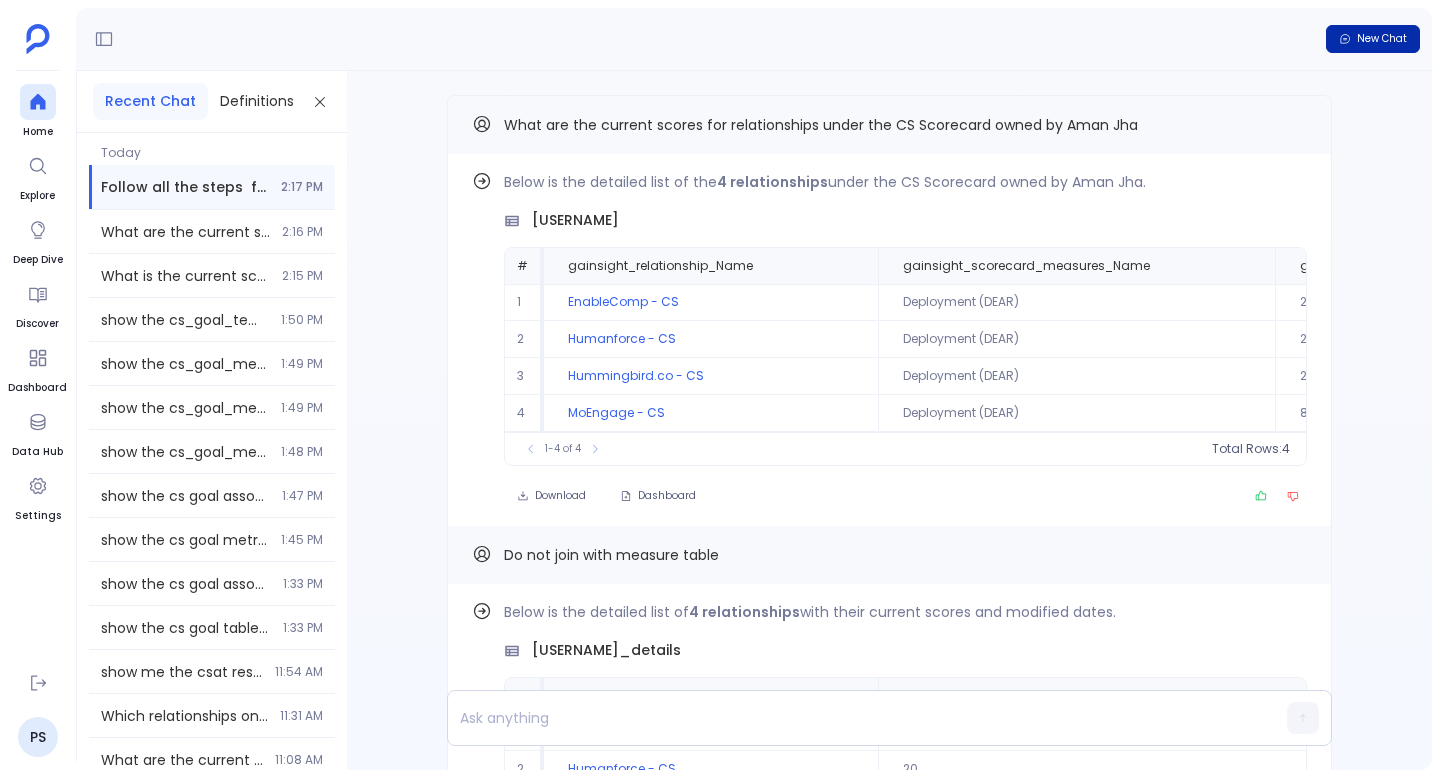 click on "New Chat" at bounding box center (1382, 39) 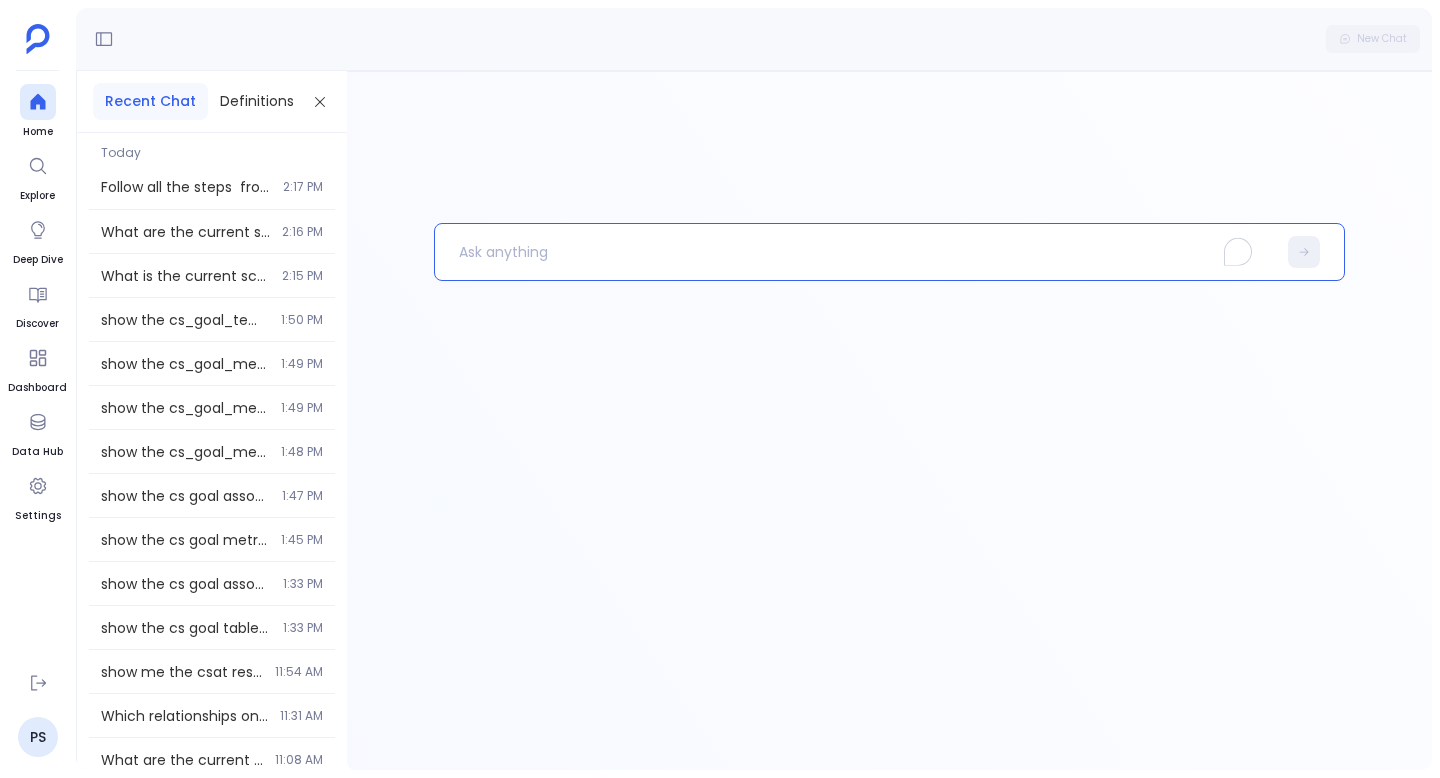 click at bounding box center [855, 252] 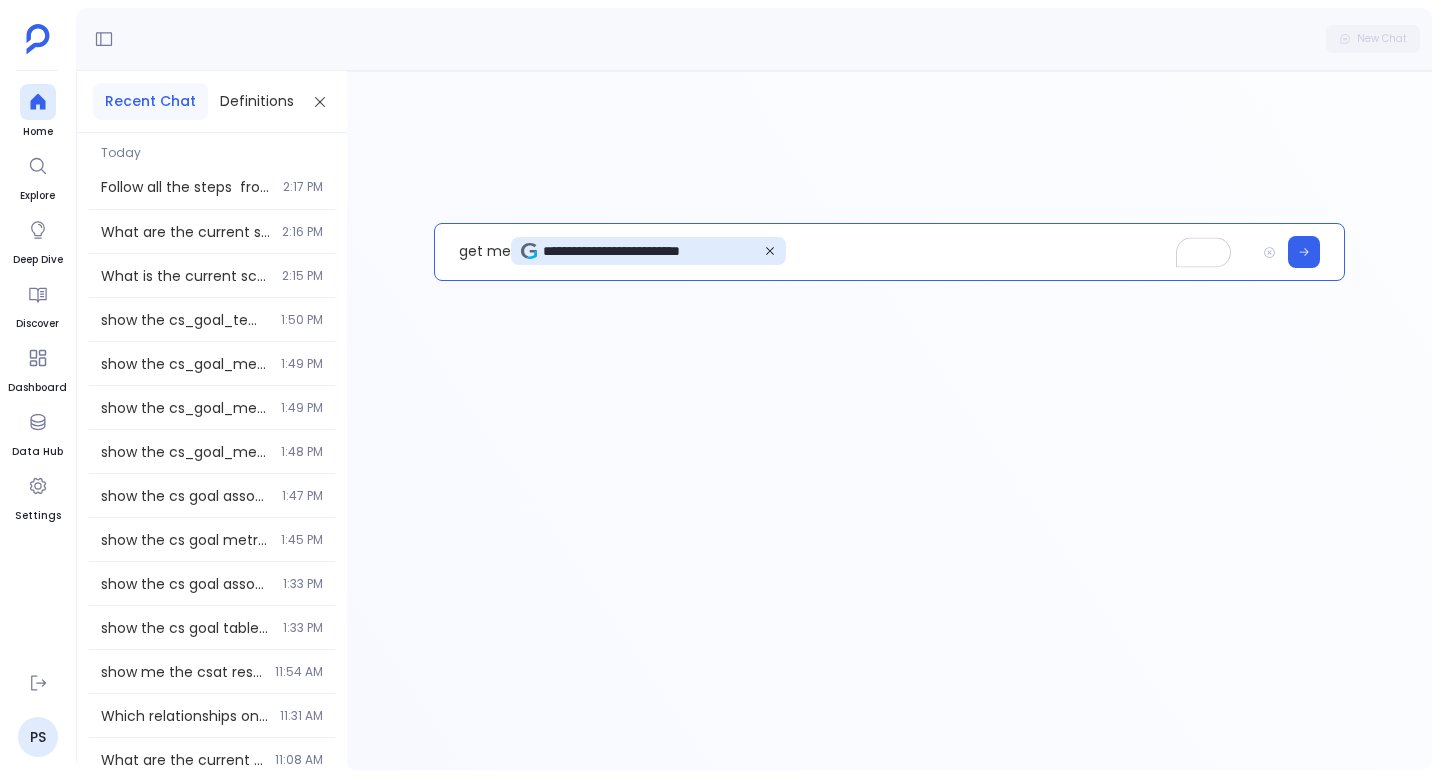 click on "**********" at bounding box center [845, 252] 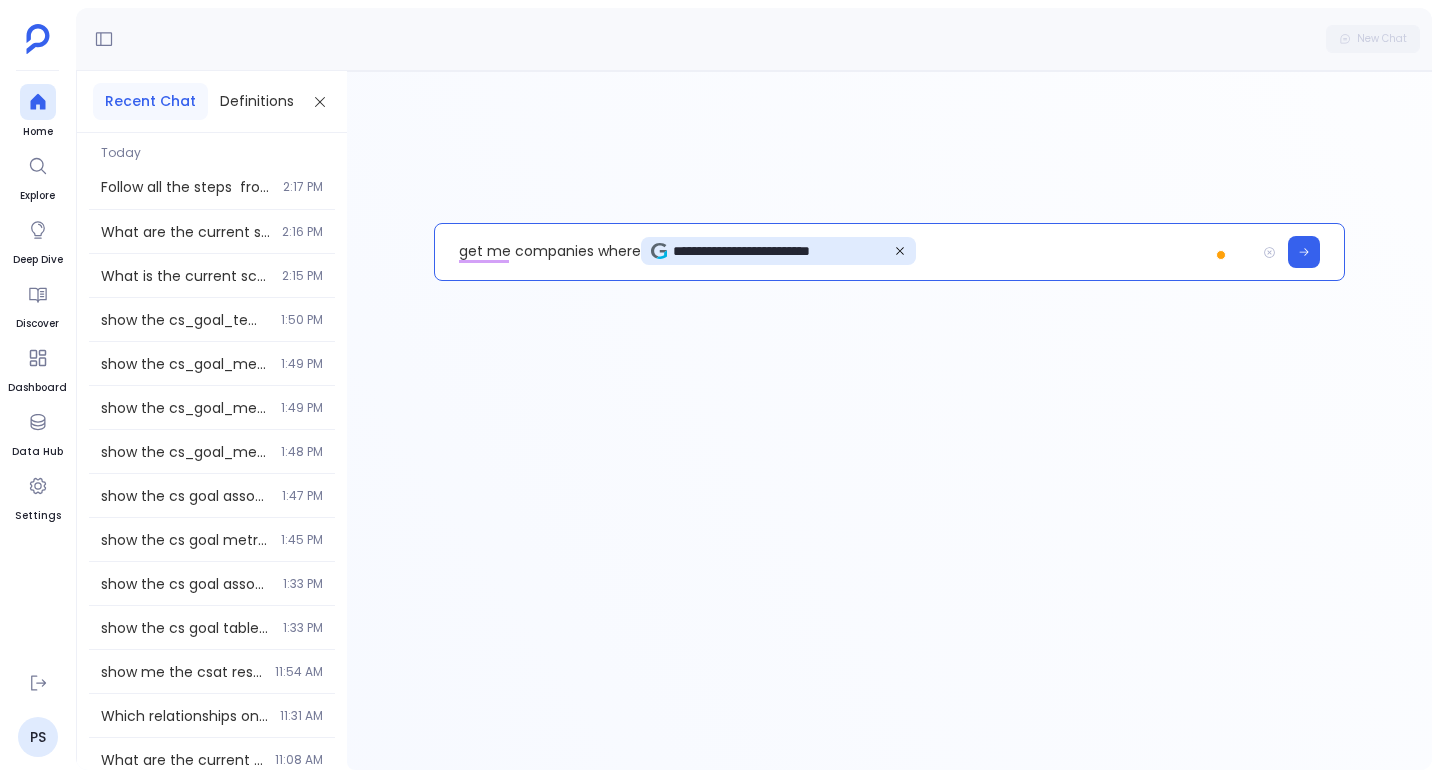 click on "**********" at bounding box center [845, 252] 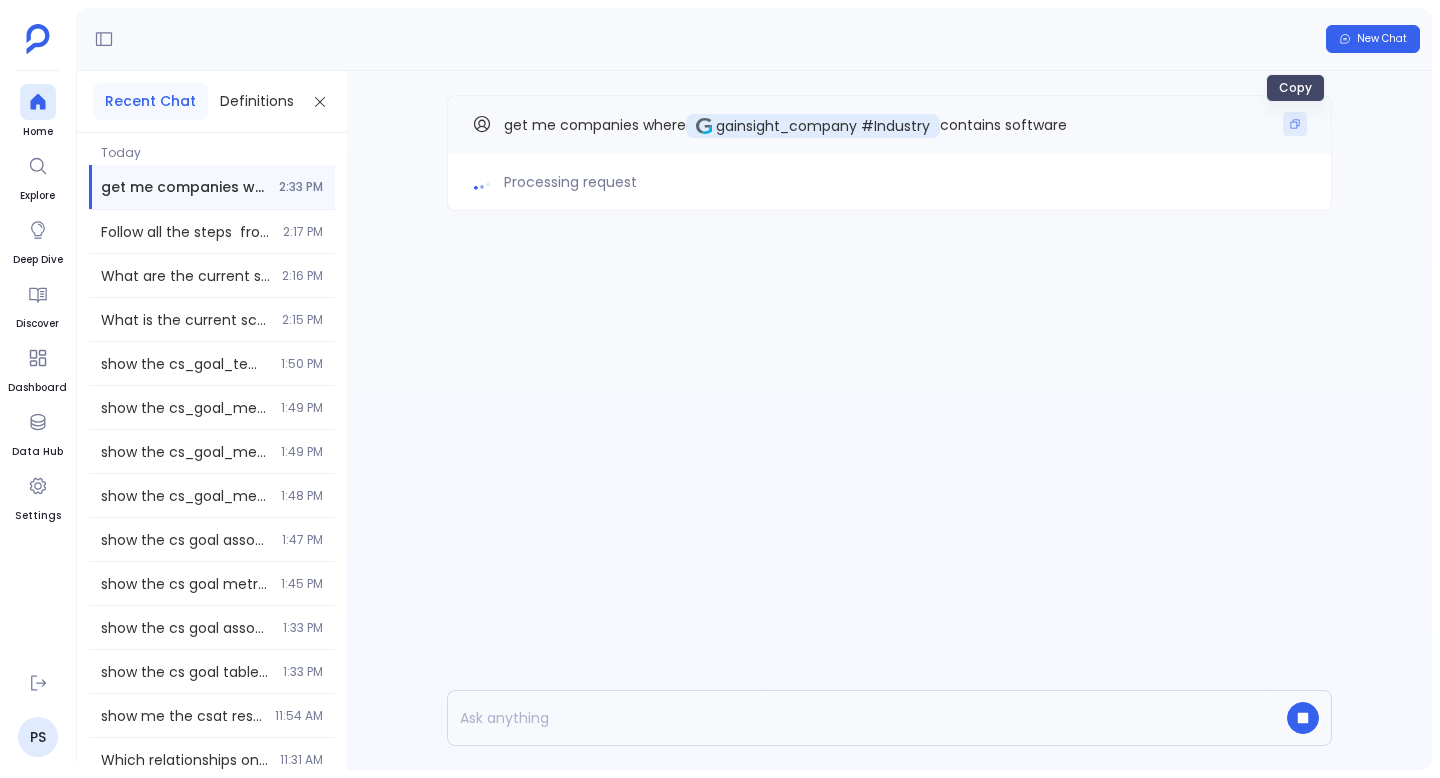 click at bounding box center [1295, 124] 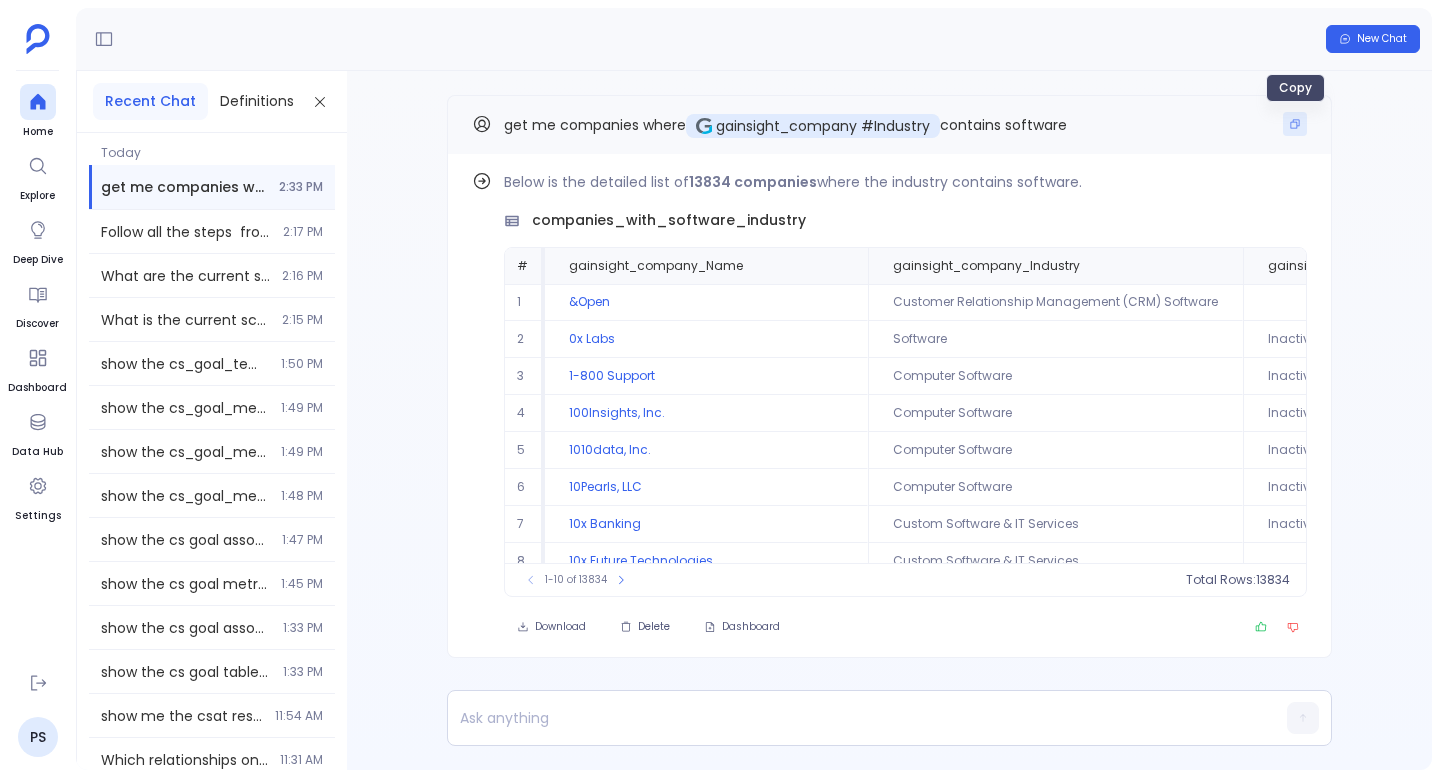 click at bounding box center [1295, 124] 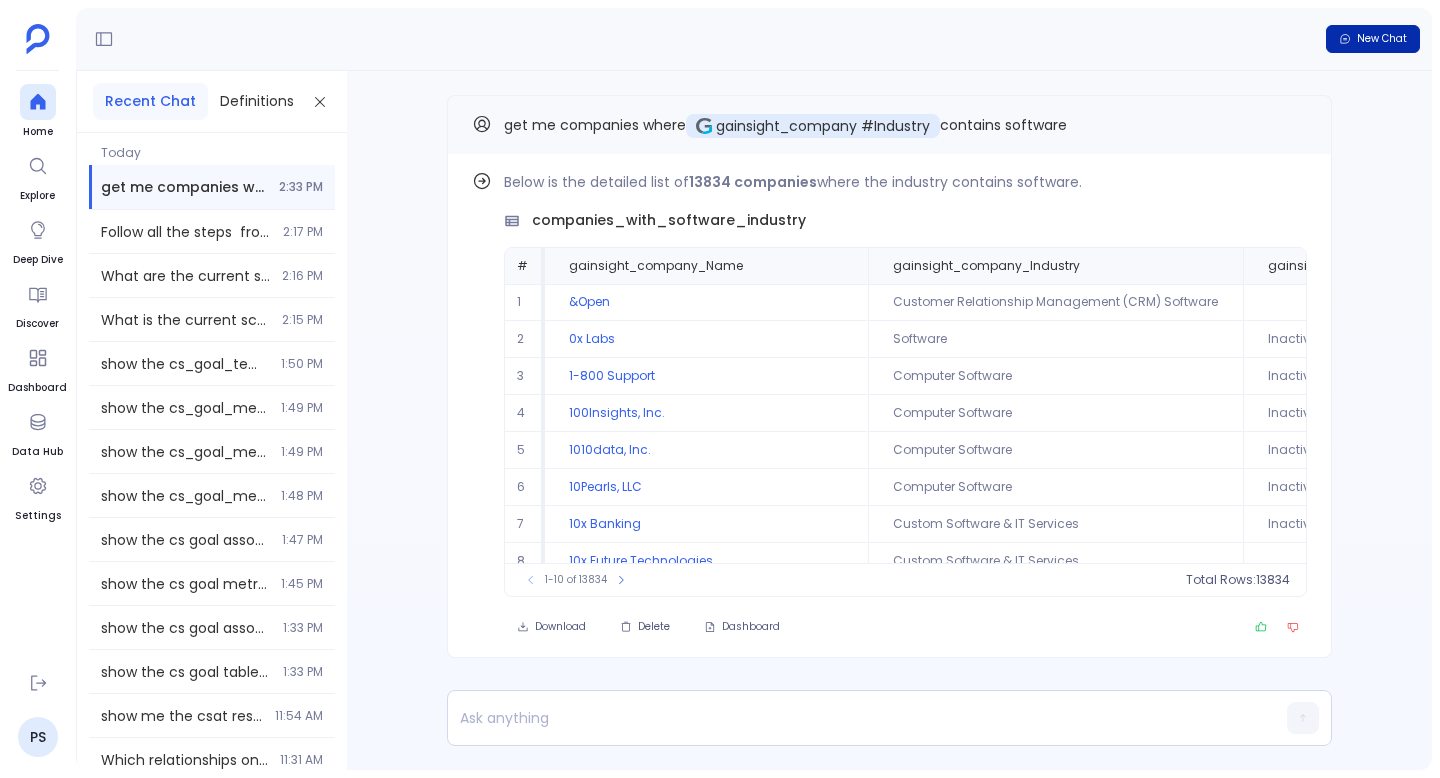 click on "New Chat" at bounding box center (1373, 39) 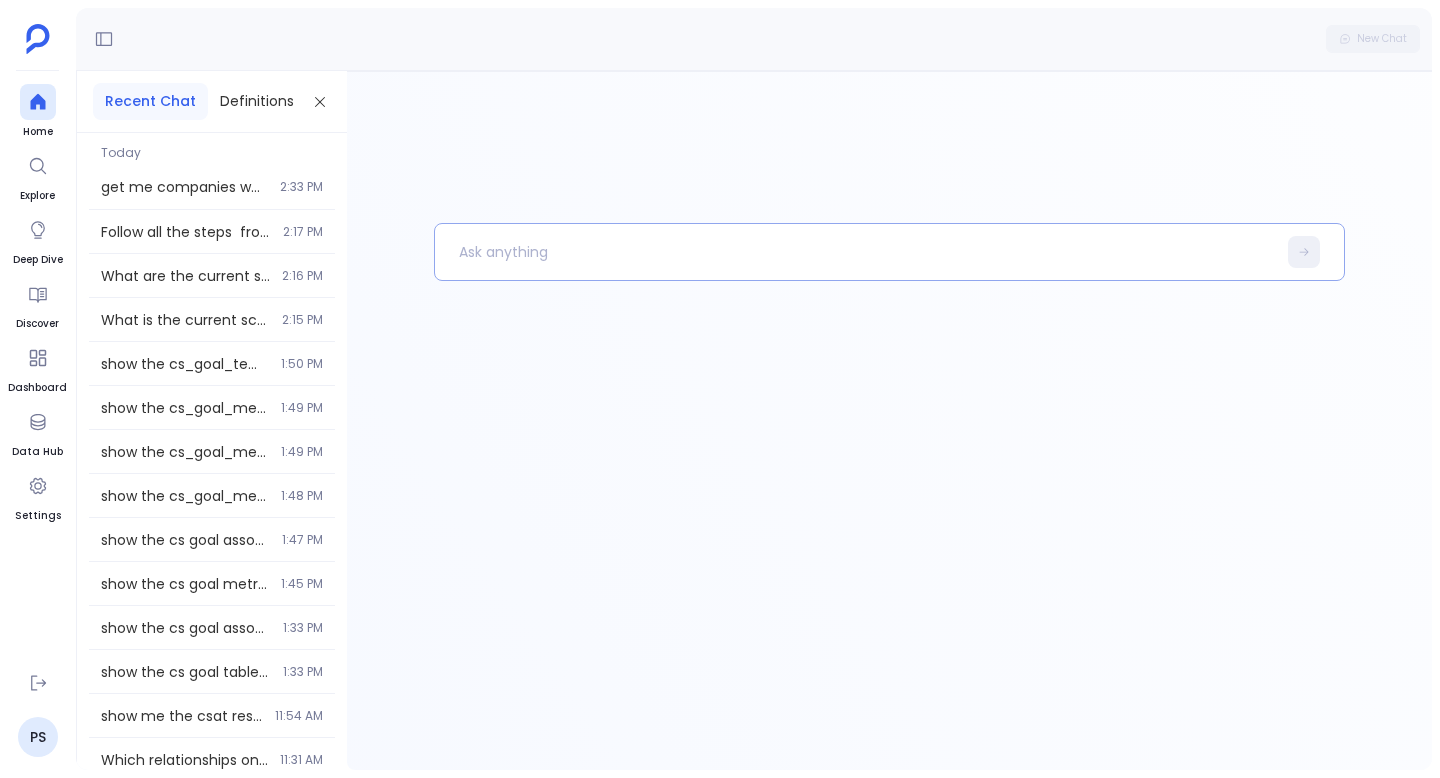 click at bounding box center [855, 252] 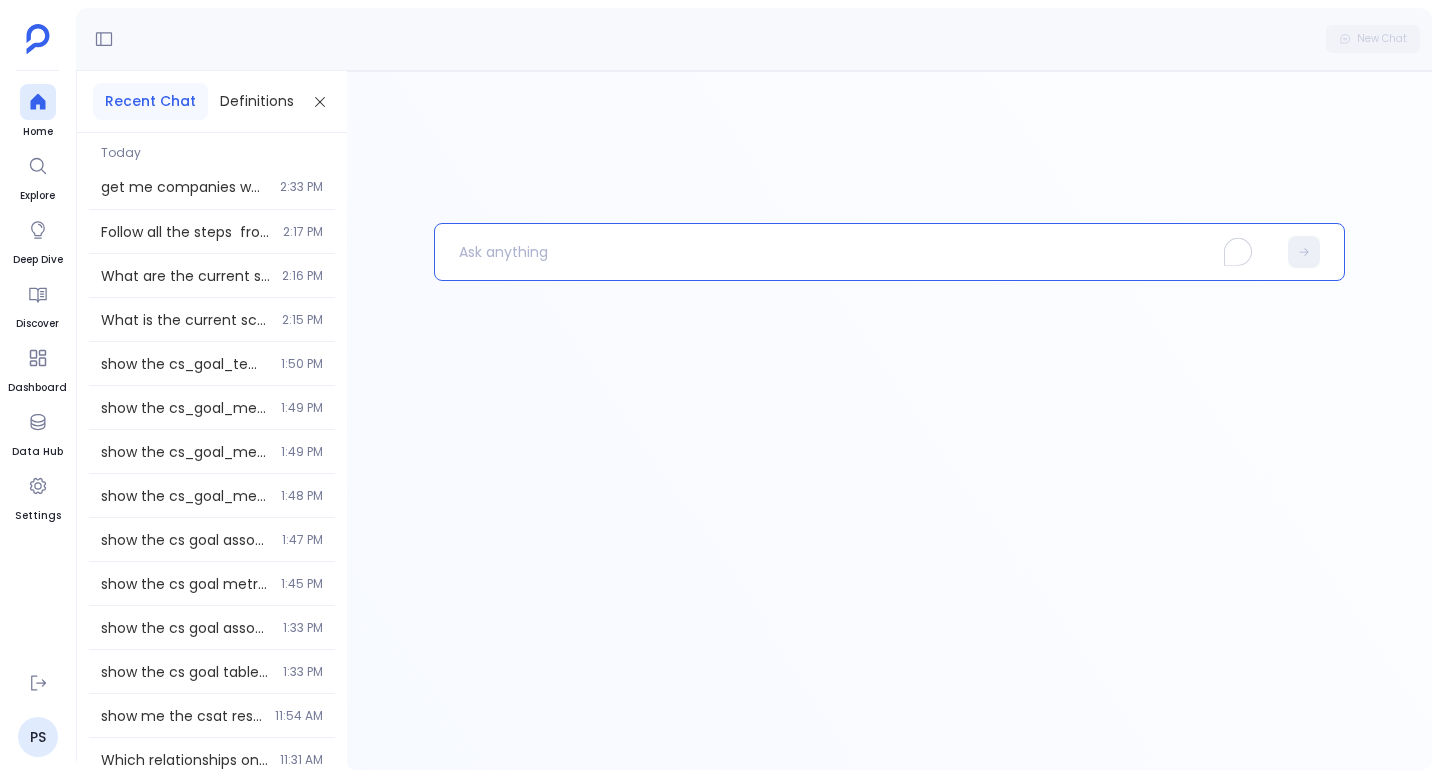 paste 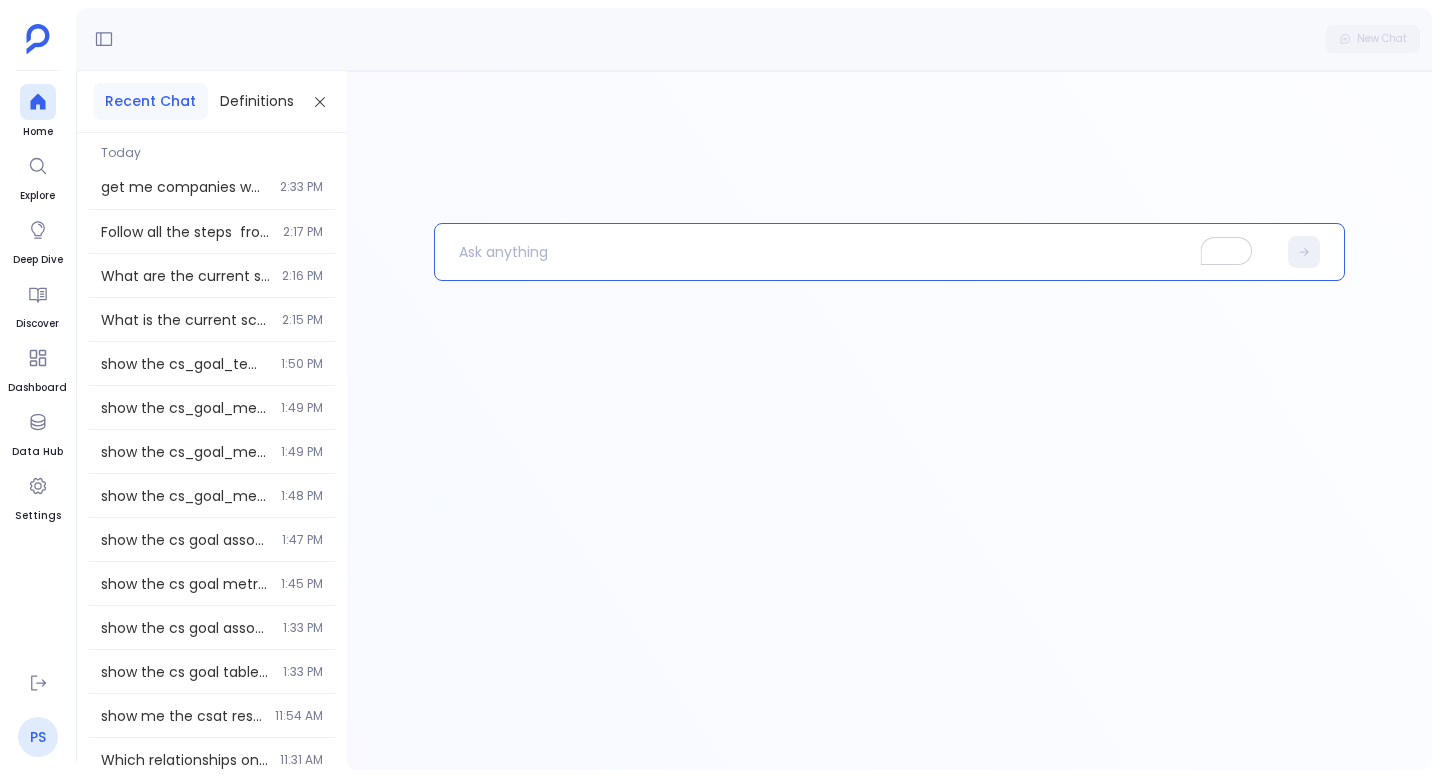 click on "PS" at bounding box center (38, 737) 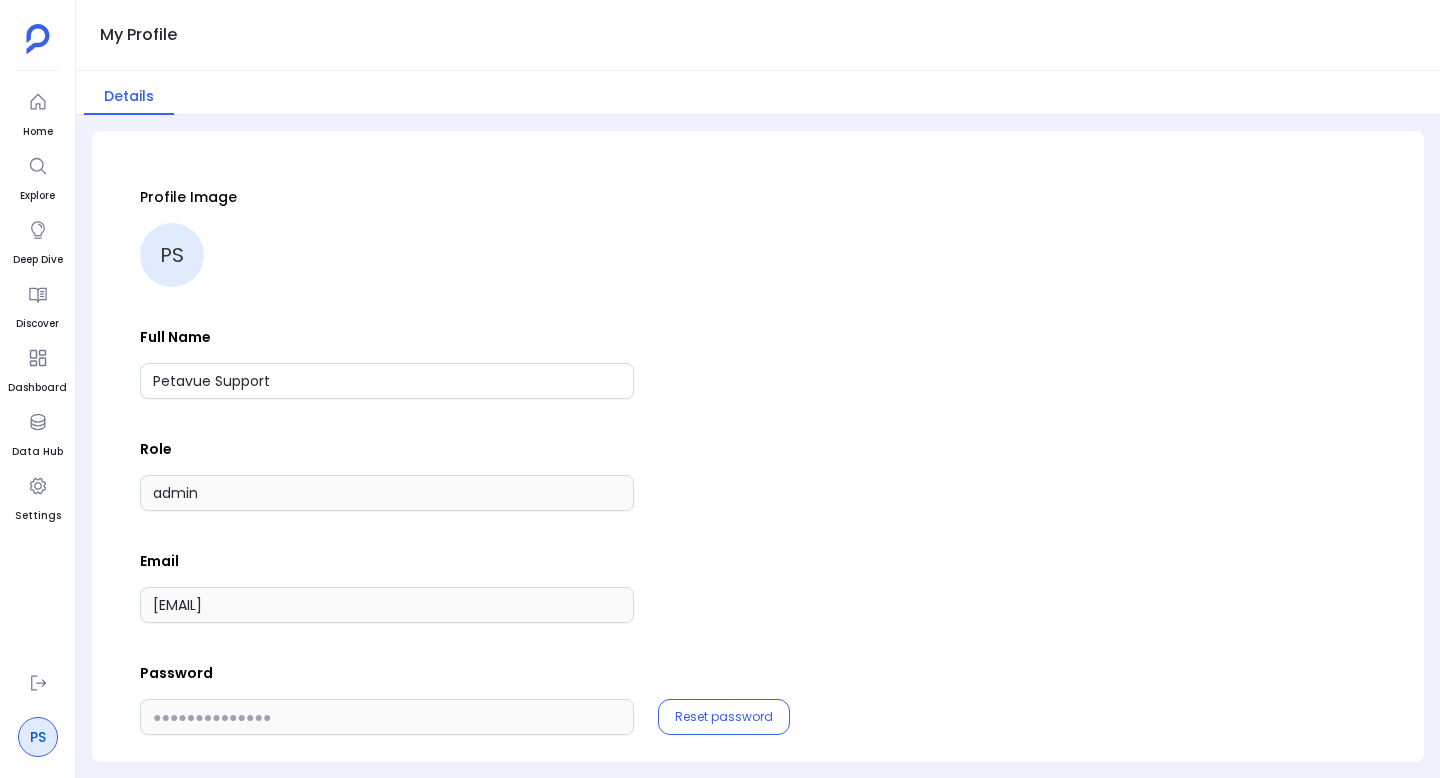 scroll, scrollTop: 21, scrollLeft: 0, axis: vertical 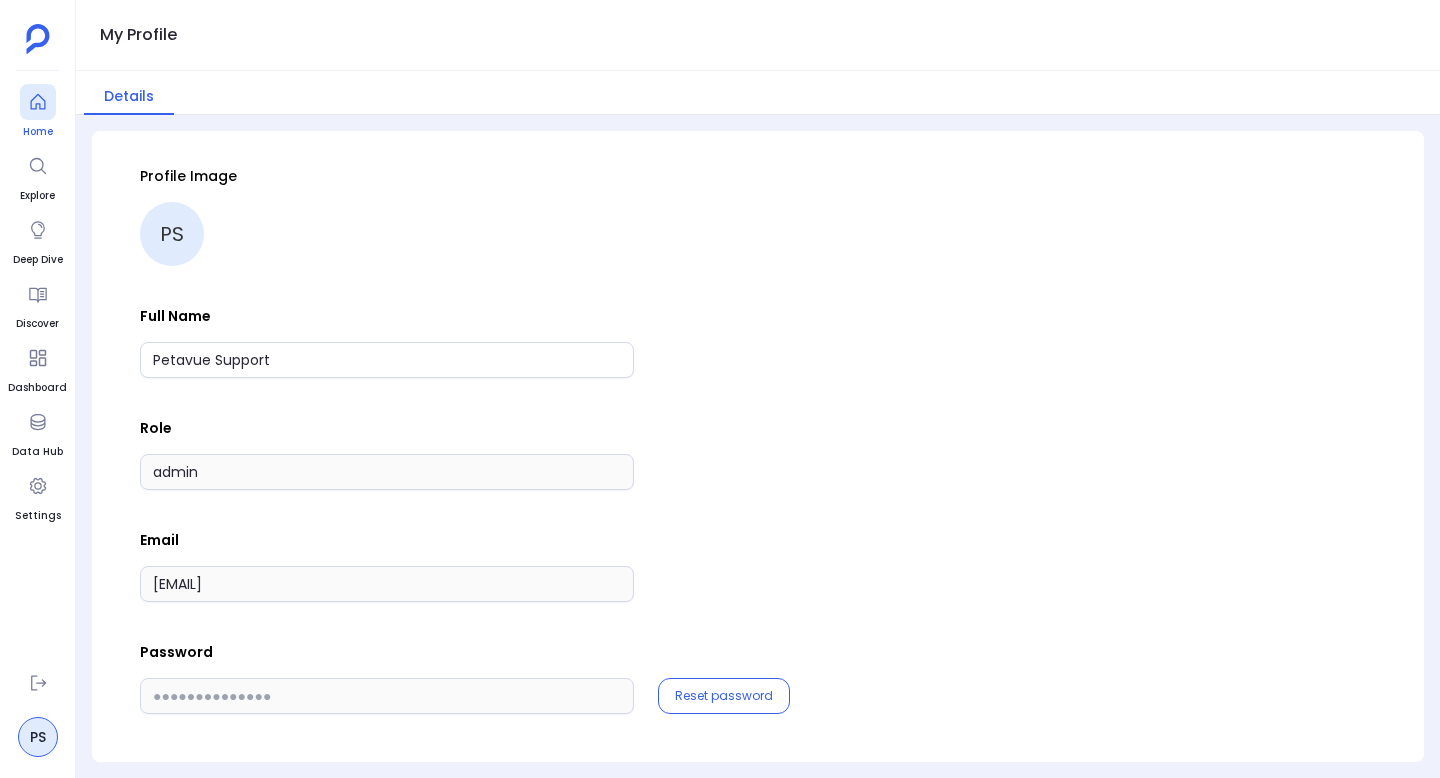 click at bounding box center (38, 102) 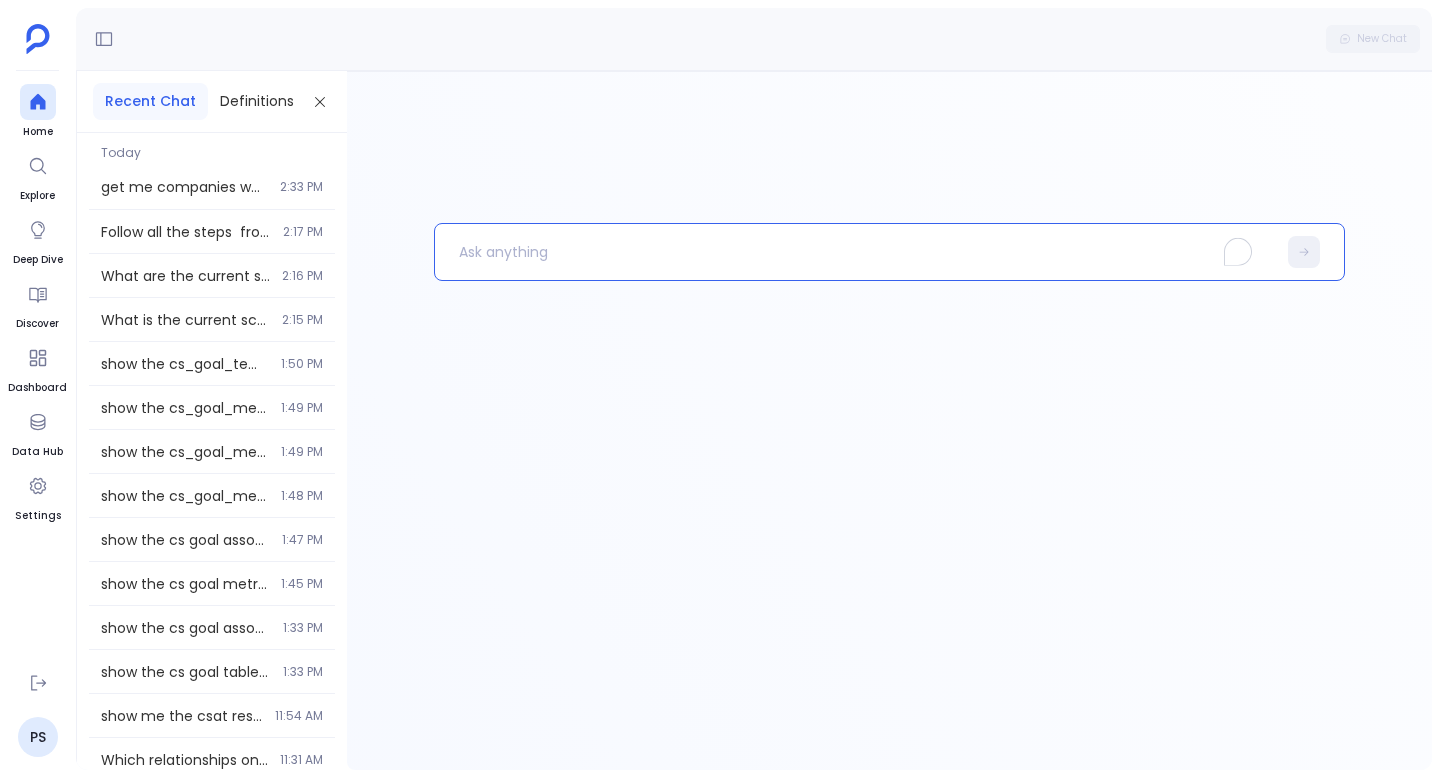click at bounding box center (855, 252) 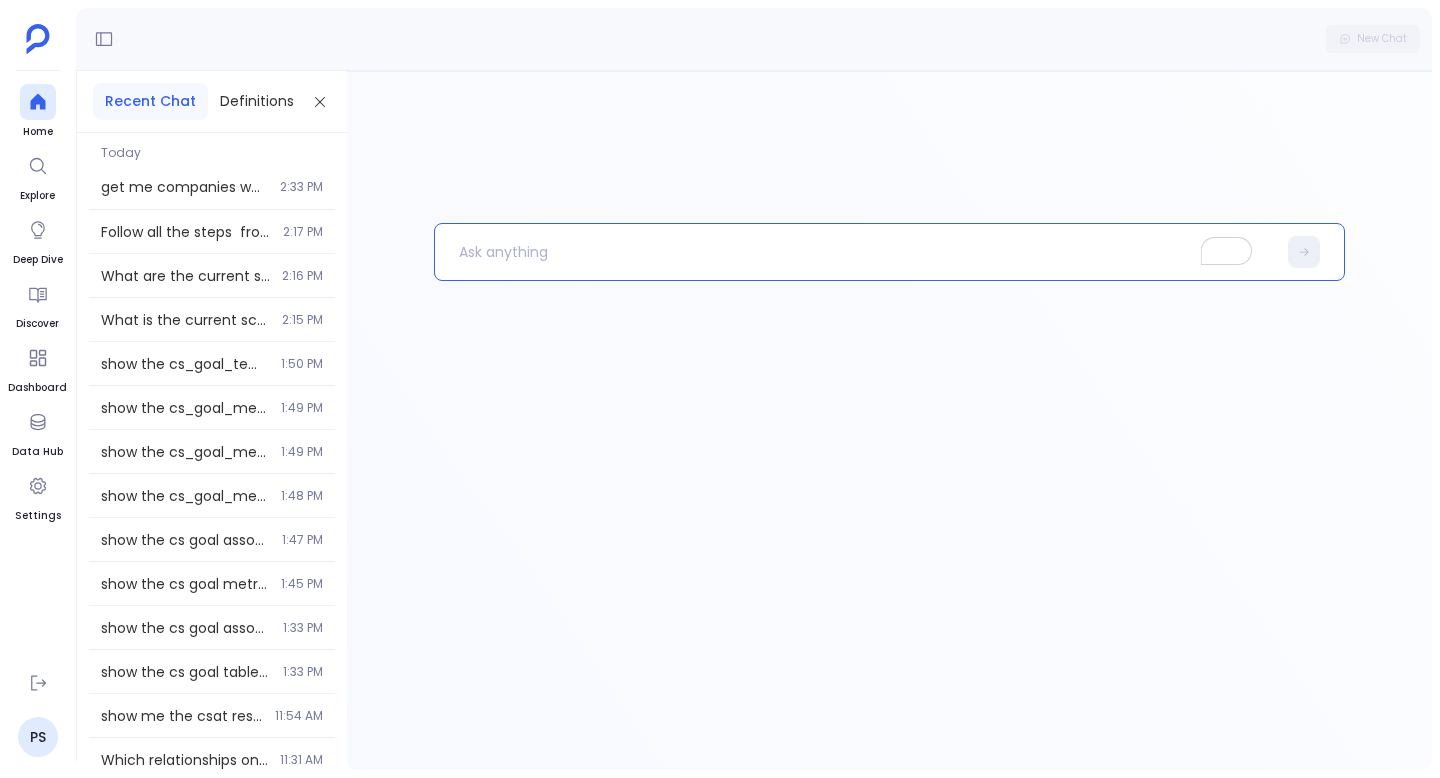 click at bounding box center (855, 252) 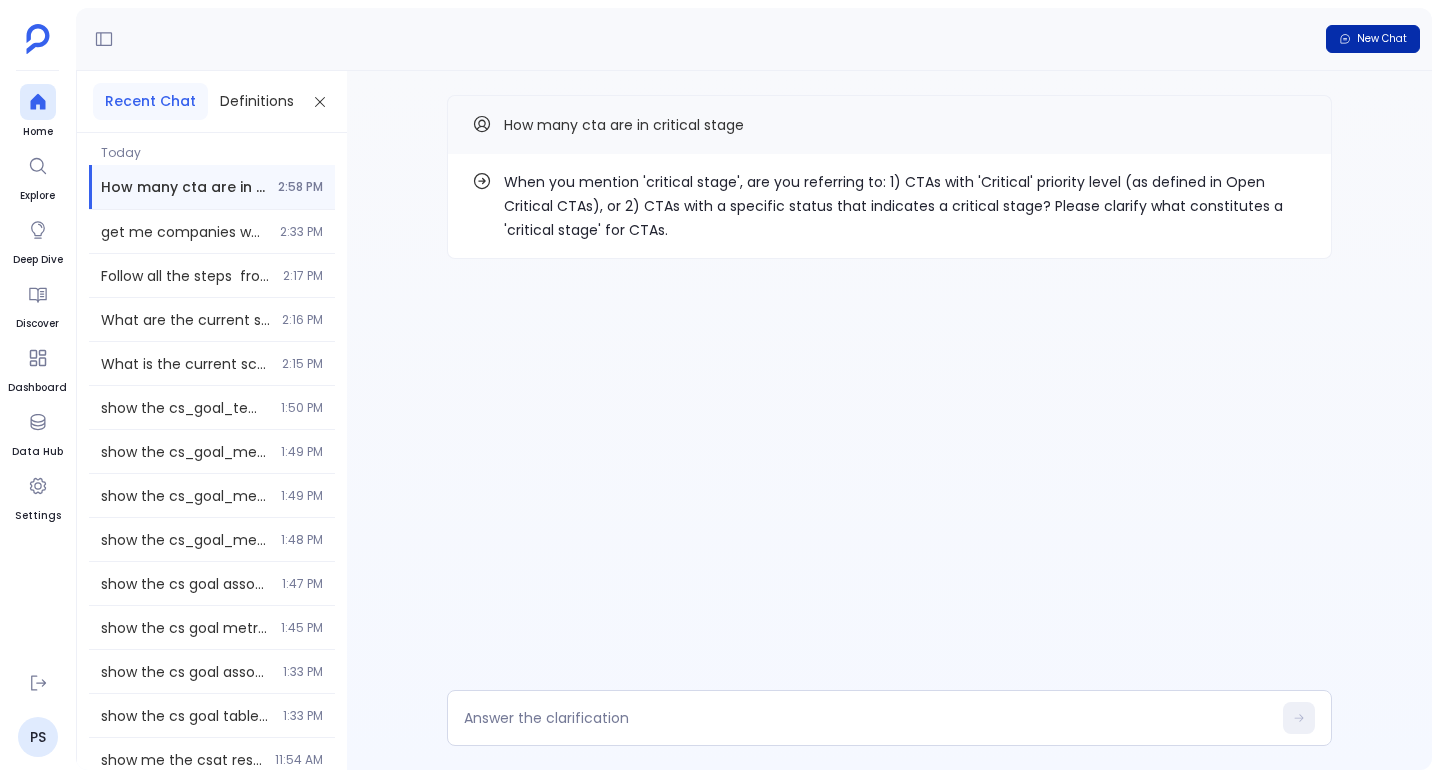click on "New Chat" at bounding box center [1382, 39] 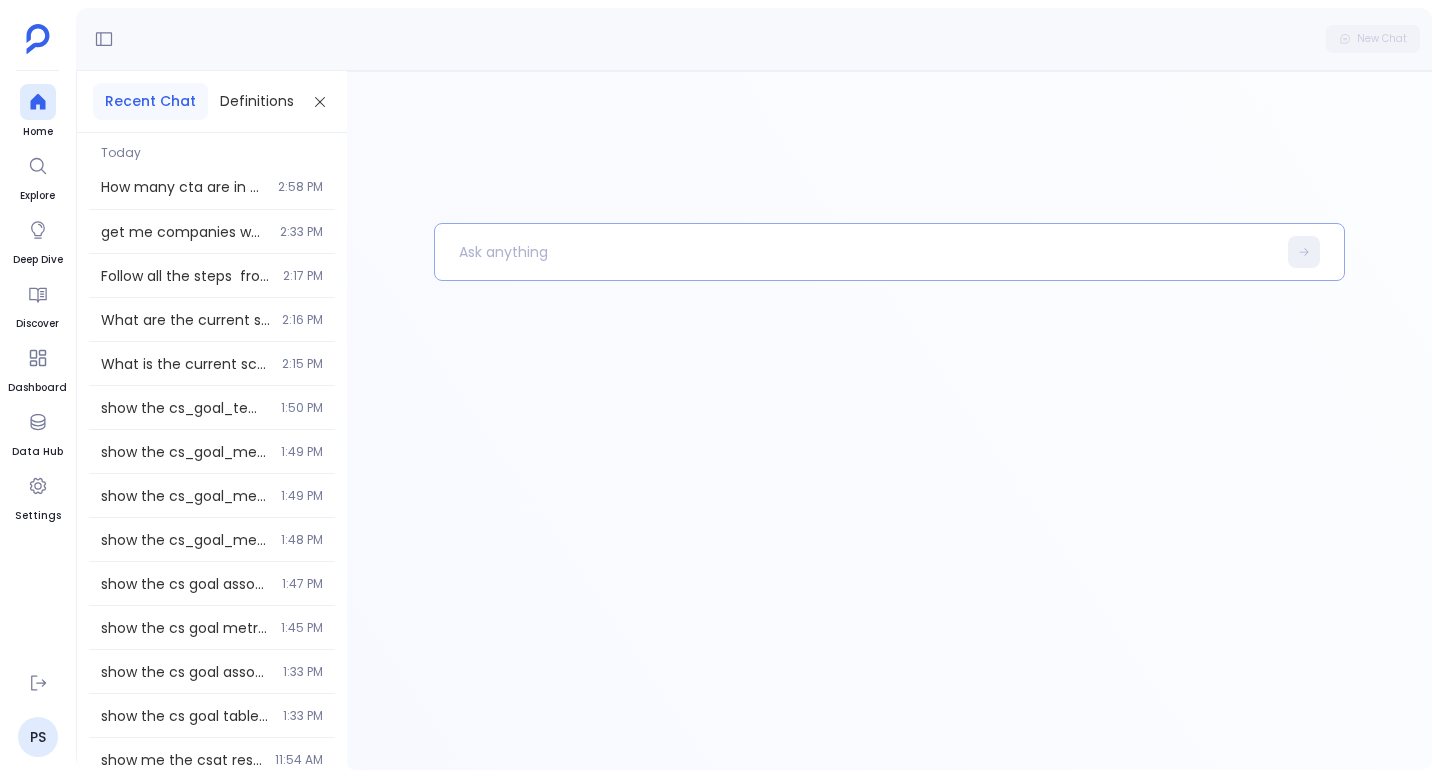 click at bounding box center [855, 252] 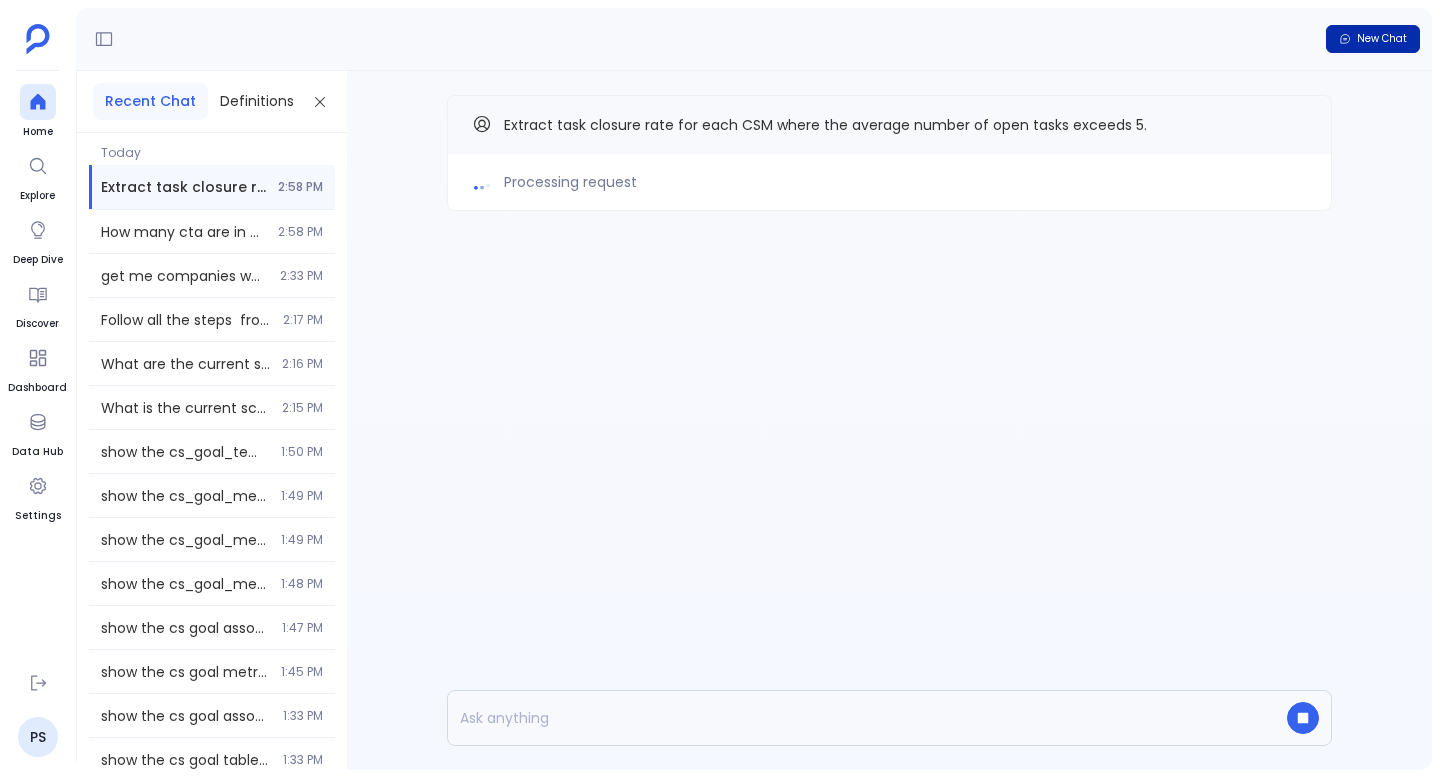 click on "New Chat" at bounding box center [1373, 39] 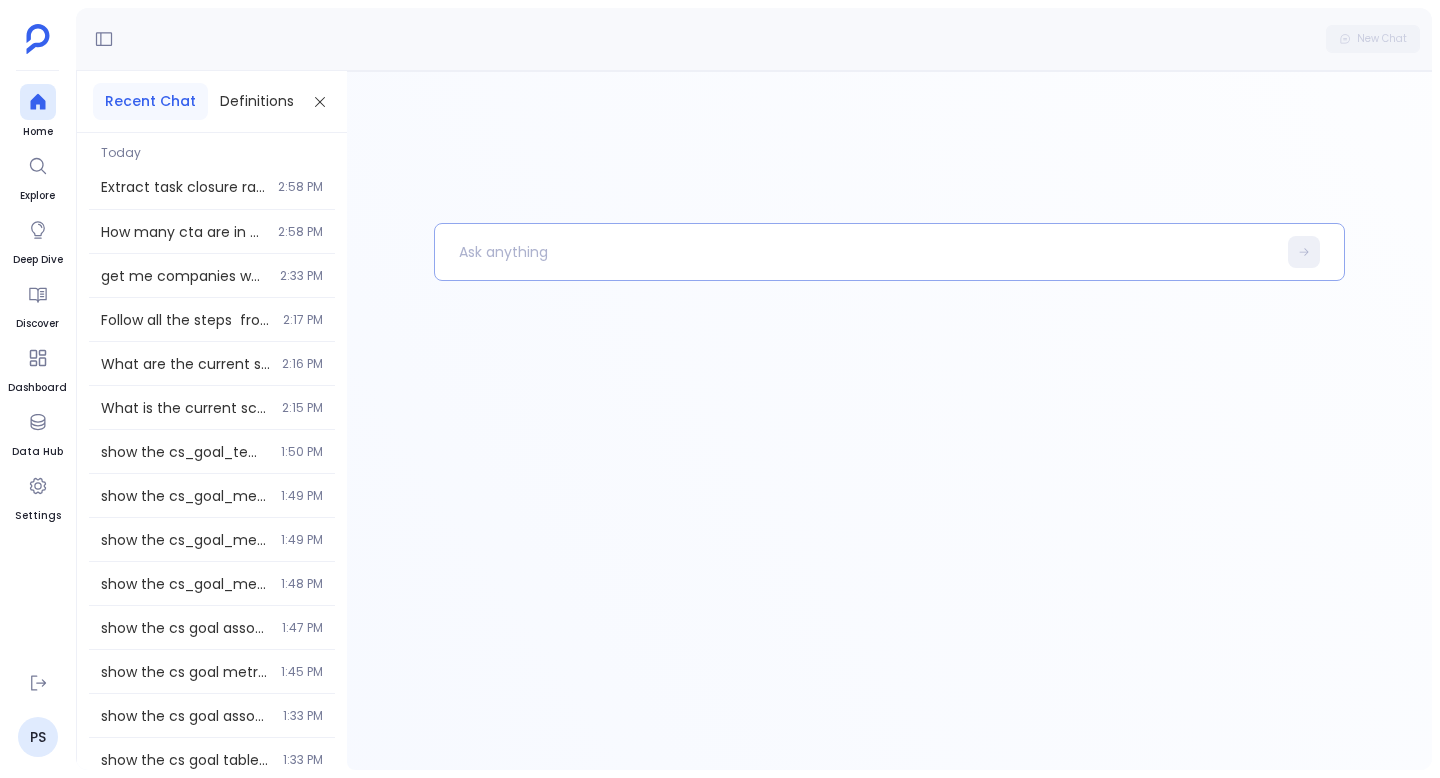 click at bounding box center (855, 252) 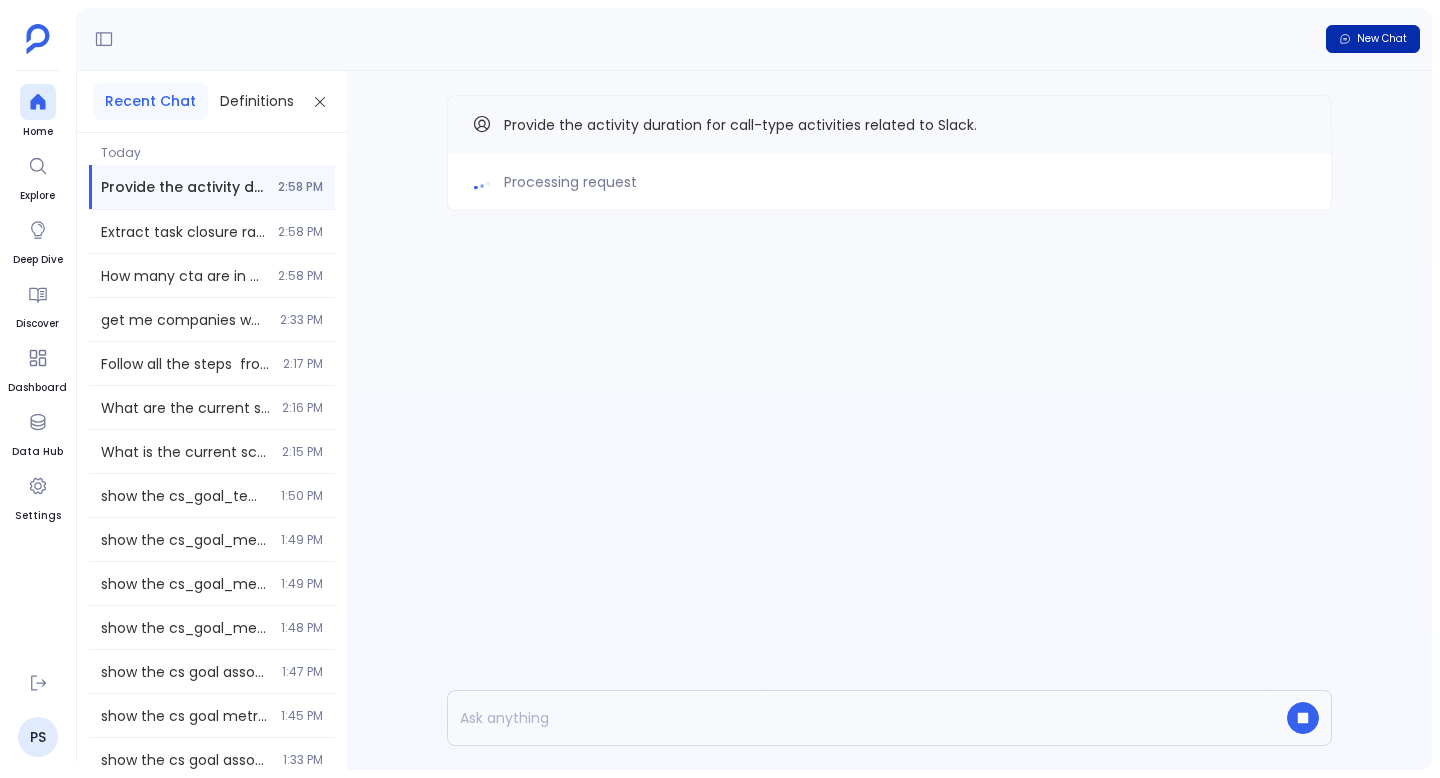 click on "New Chat" at bounding box center (1382, 39) 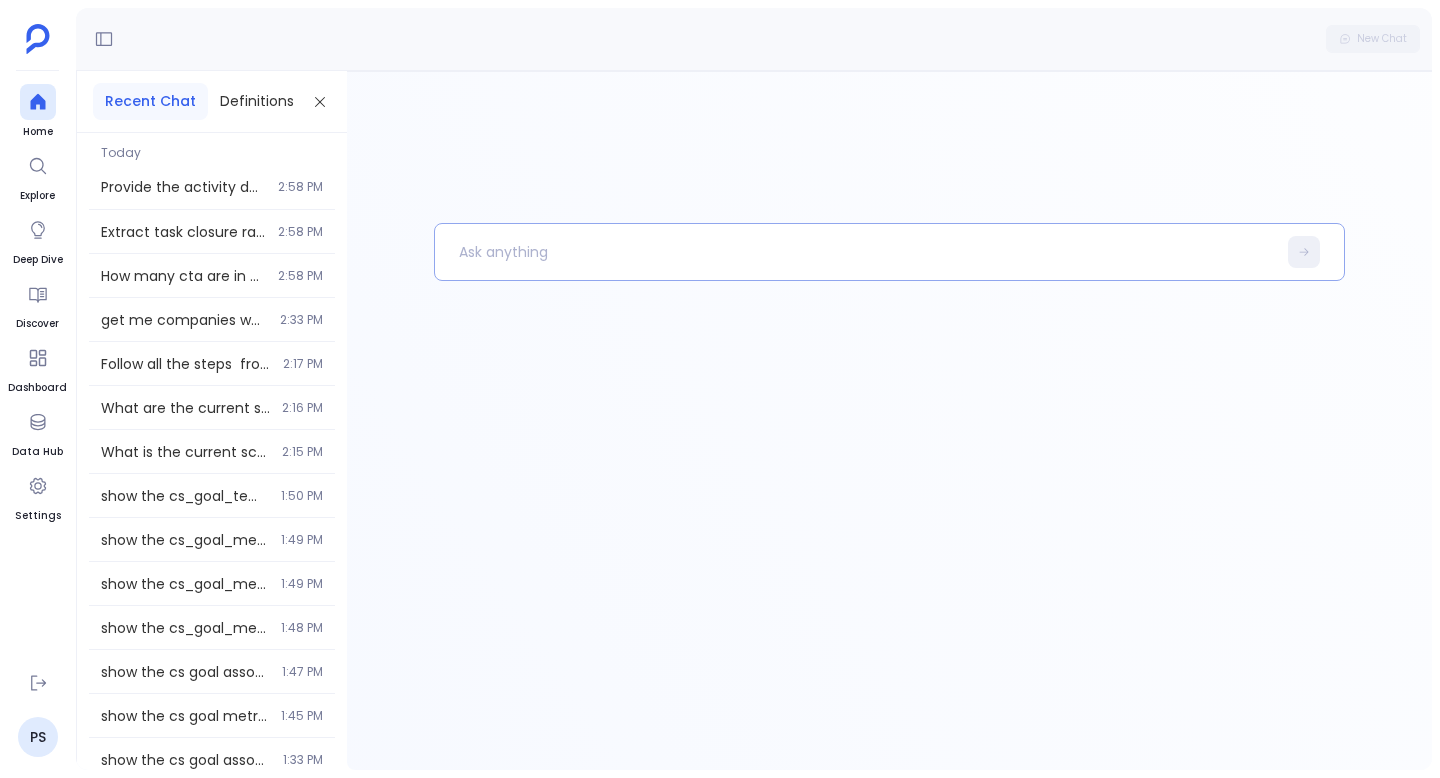 click at bounding box center (855, 252) 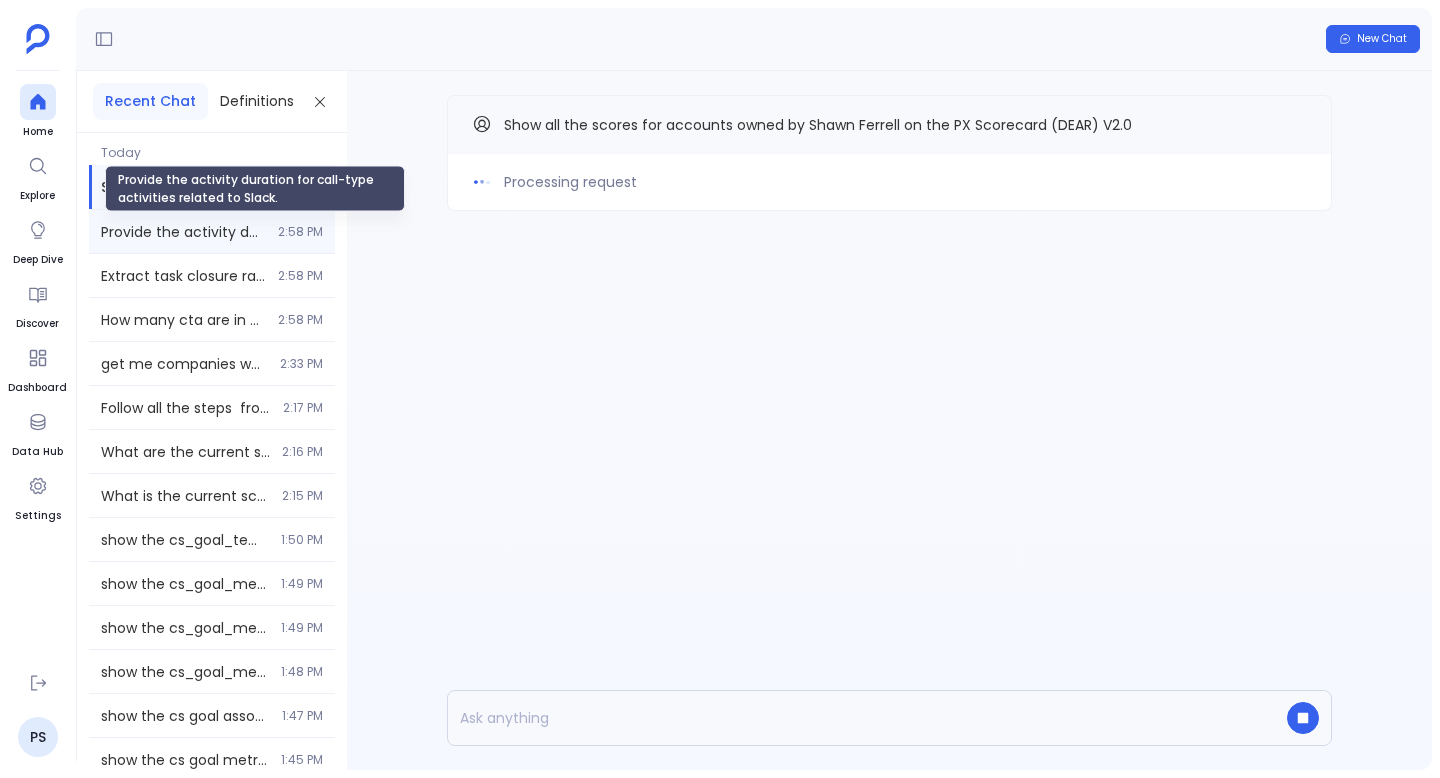 click on "Provide the activity duration for call-type activities related to Slack." at bounding box center (183, 232) 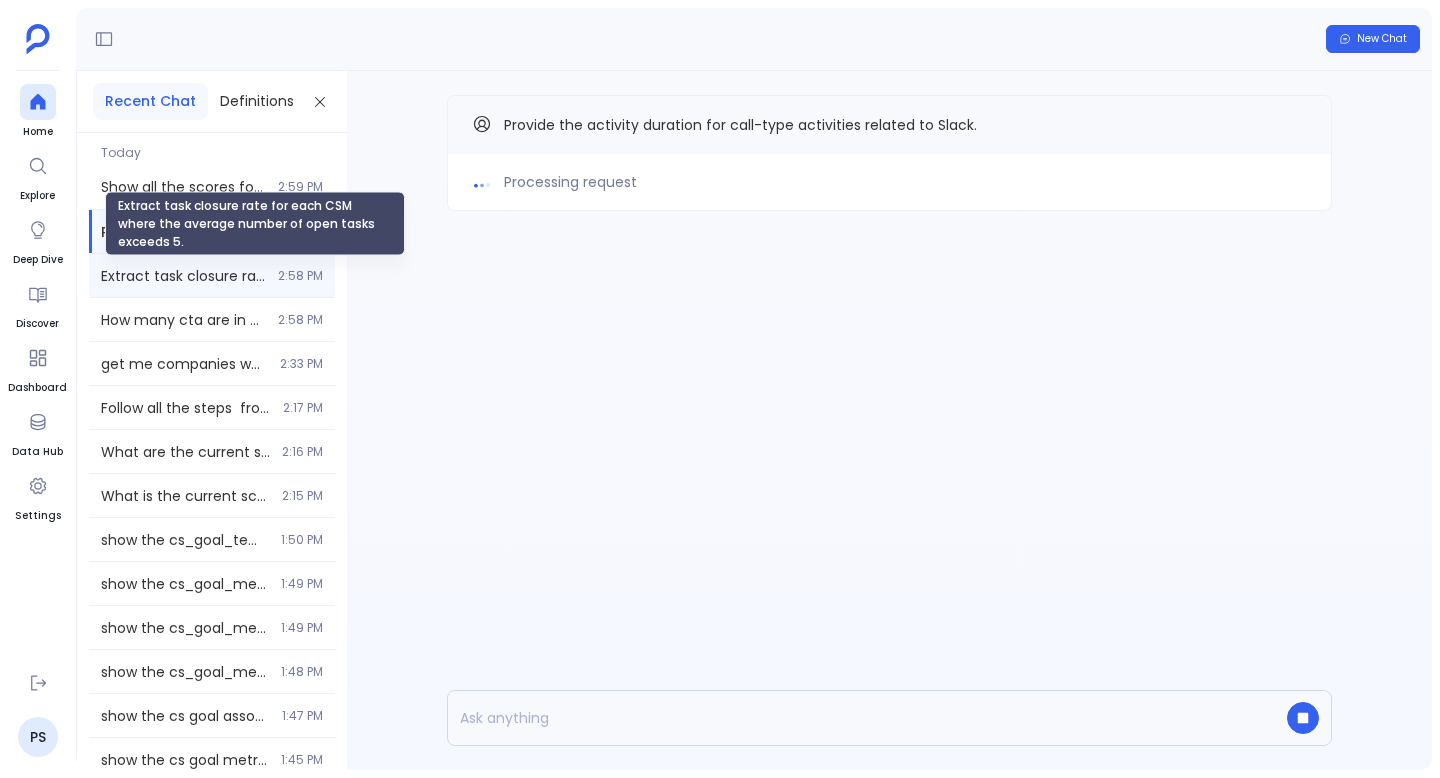 click on "Extract task closure rate for each CSM where the average number of open tasks exceeds 5." at bounding box center [183, 276] 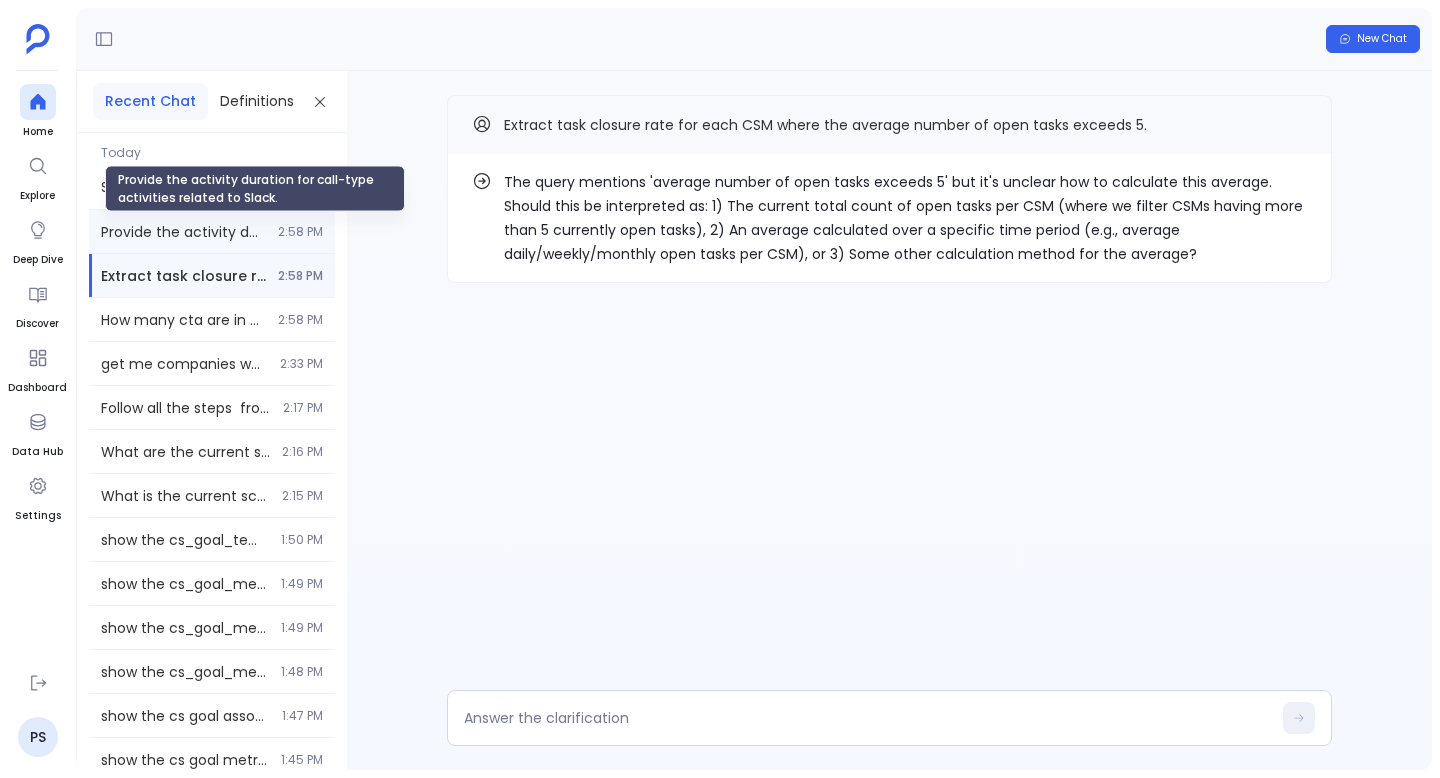 click on "Provide the activity duration for call-type activities related to Slack." at bounding box center [183, 232] 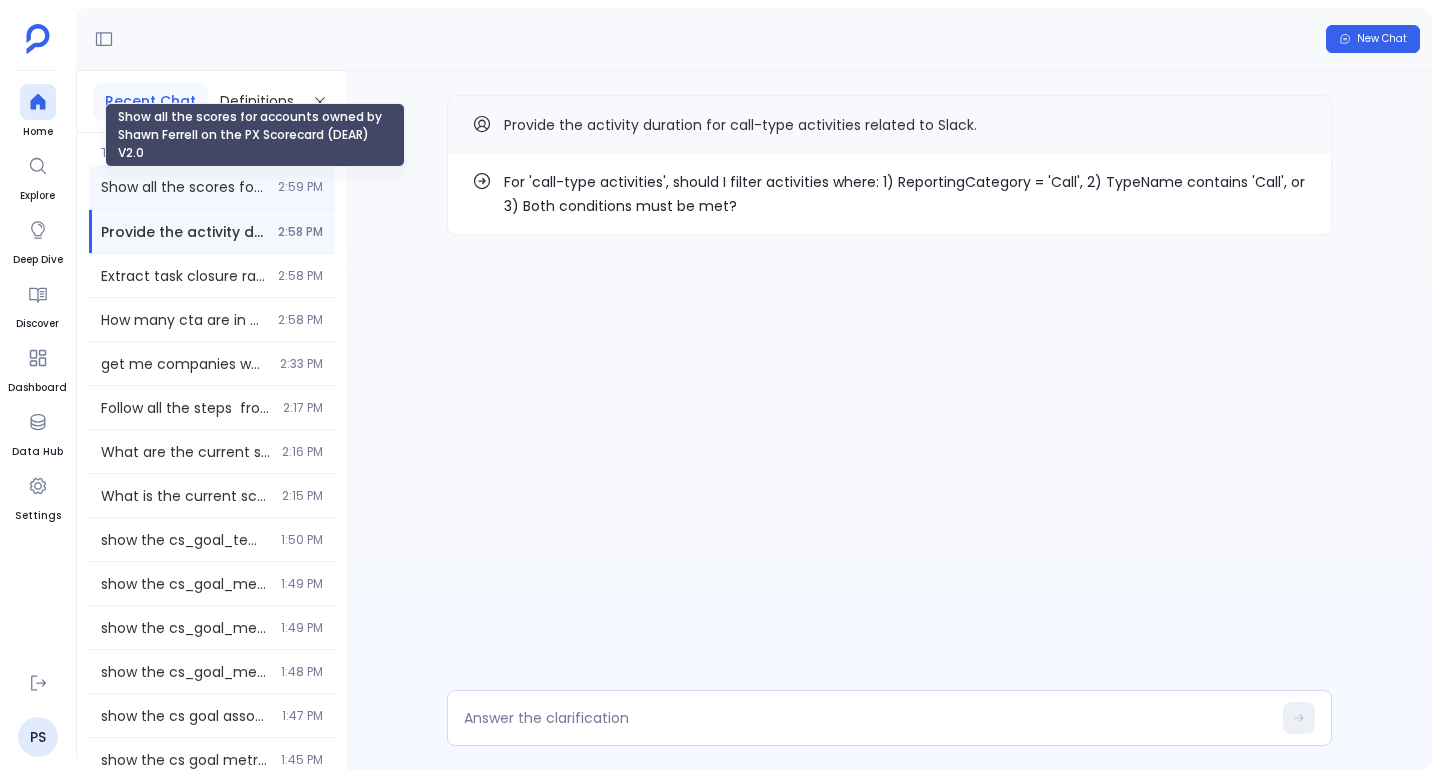 click on "Show all the scores for  accounts owned by Shawn Ferrell on the PX Scorecard (DEAR) V2.0" at bounding box center [183, 187] 